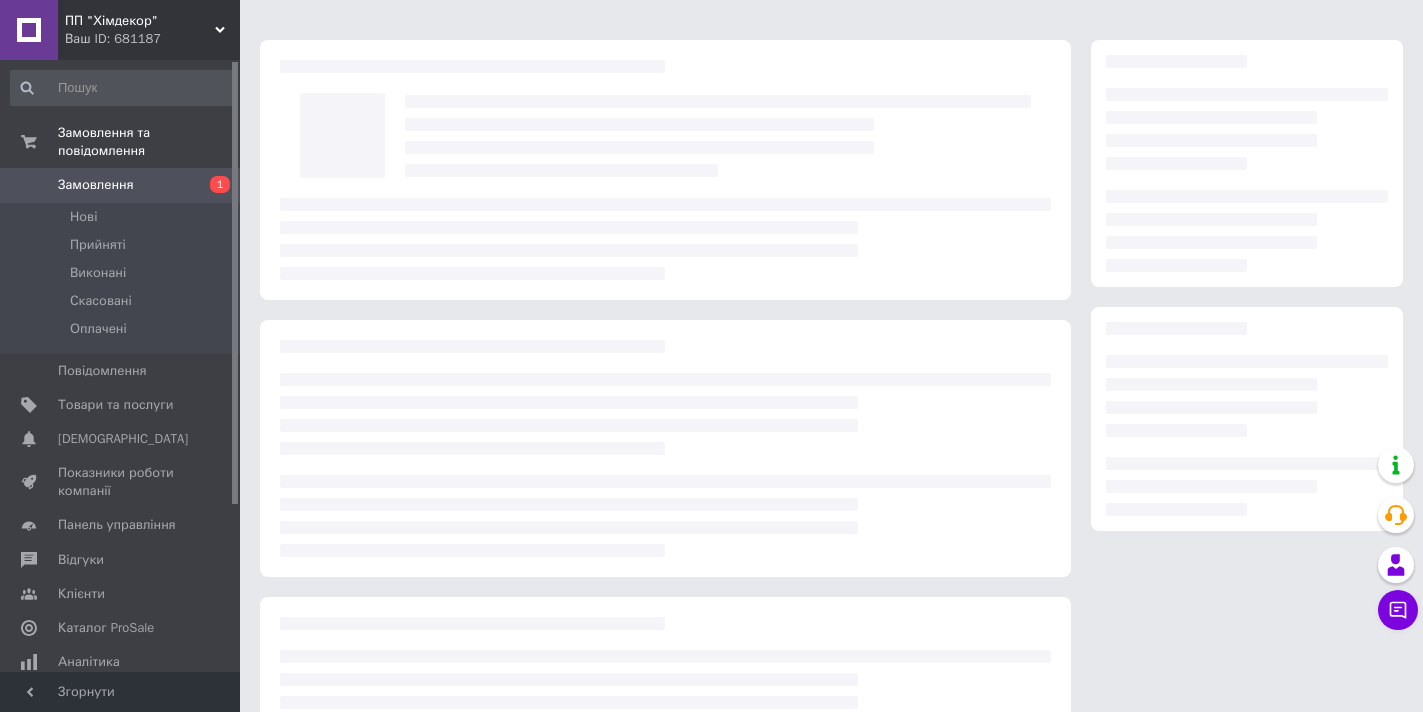 scroll, scrollTop: 40, scrollLeft: 0, axis: vertical 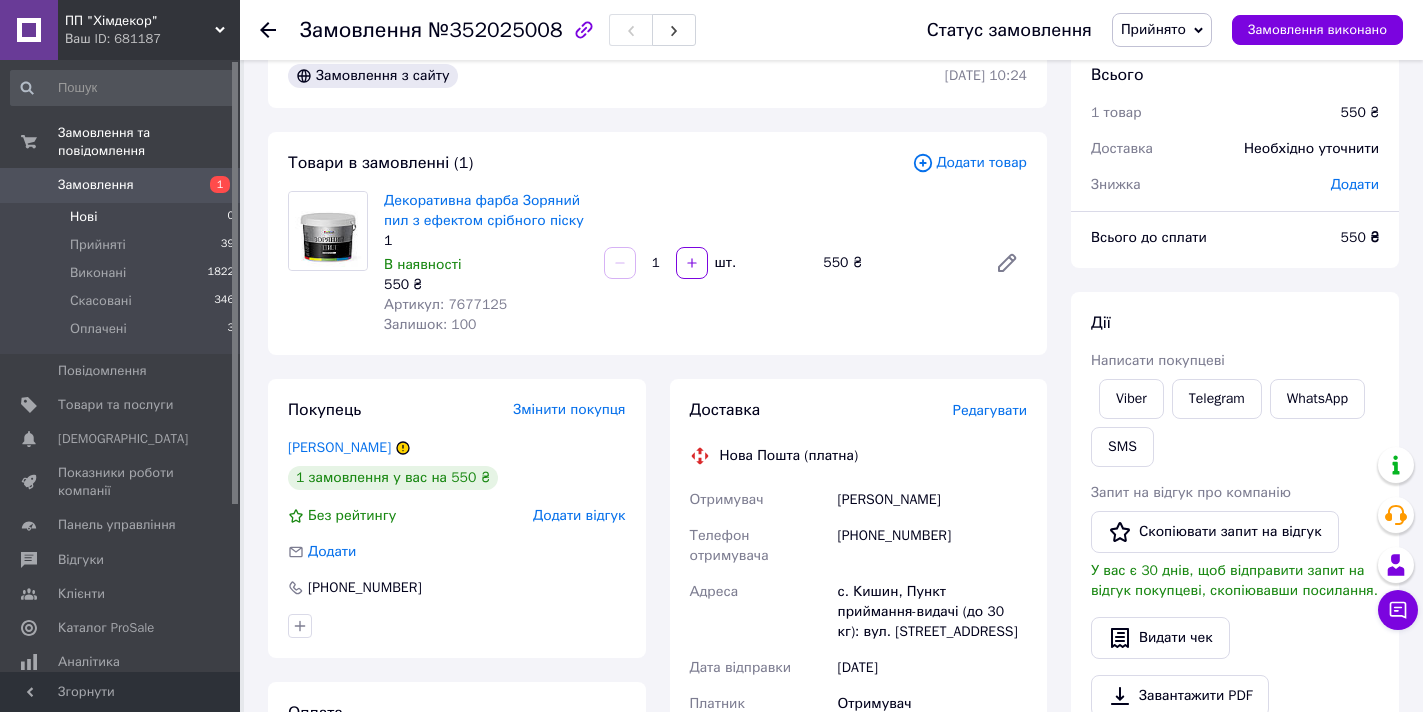click on "Нові 0" at bounding box center [123, 217] 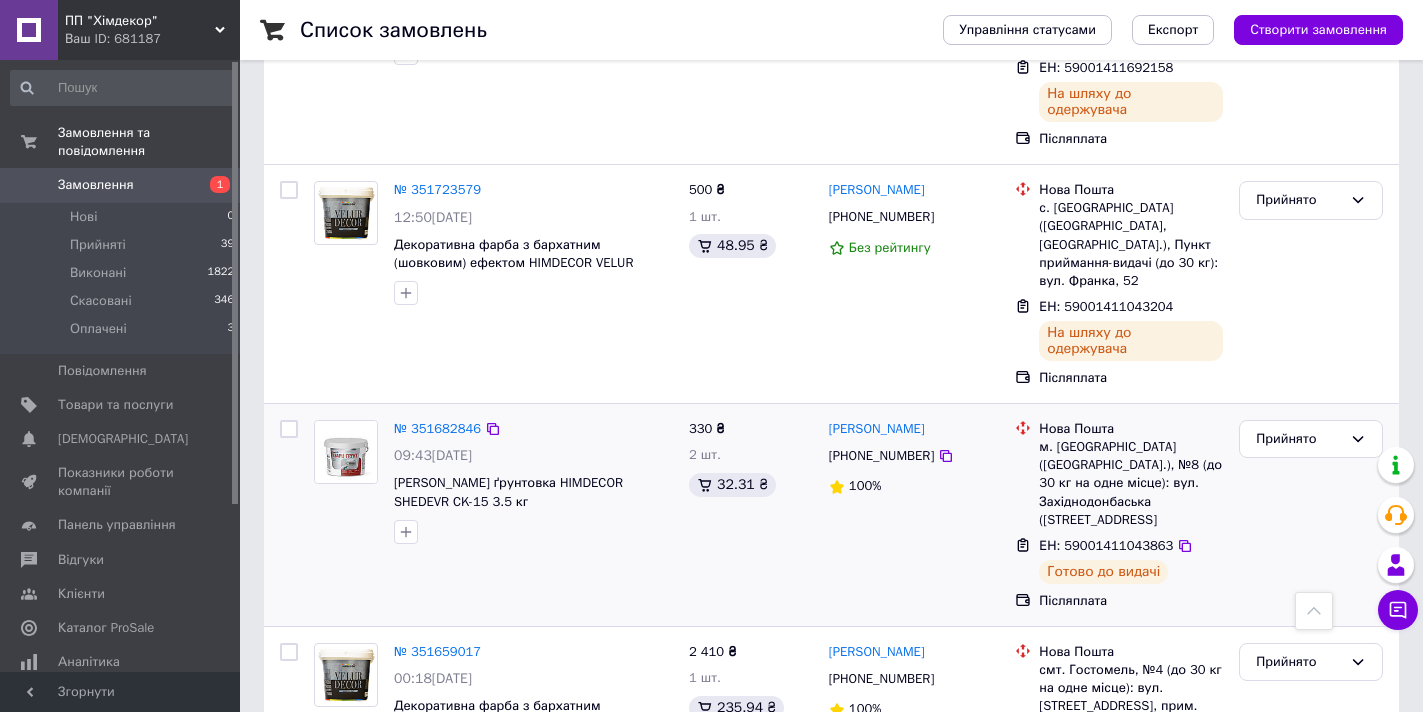scroll, scrollTop: 800, scrollLeft: 0, axis: vertical 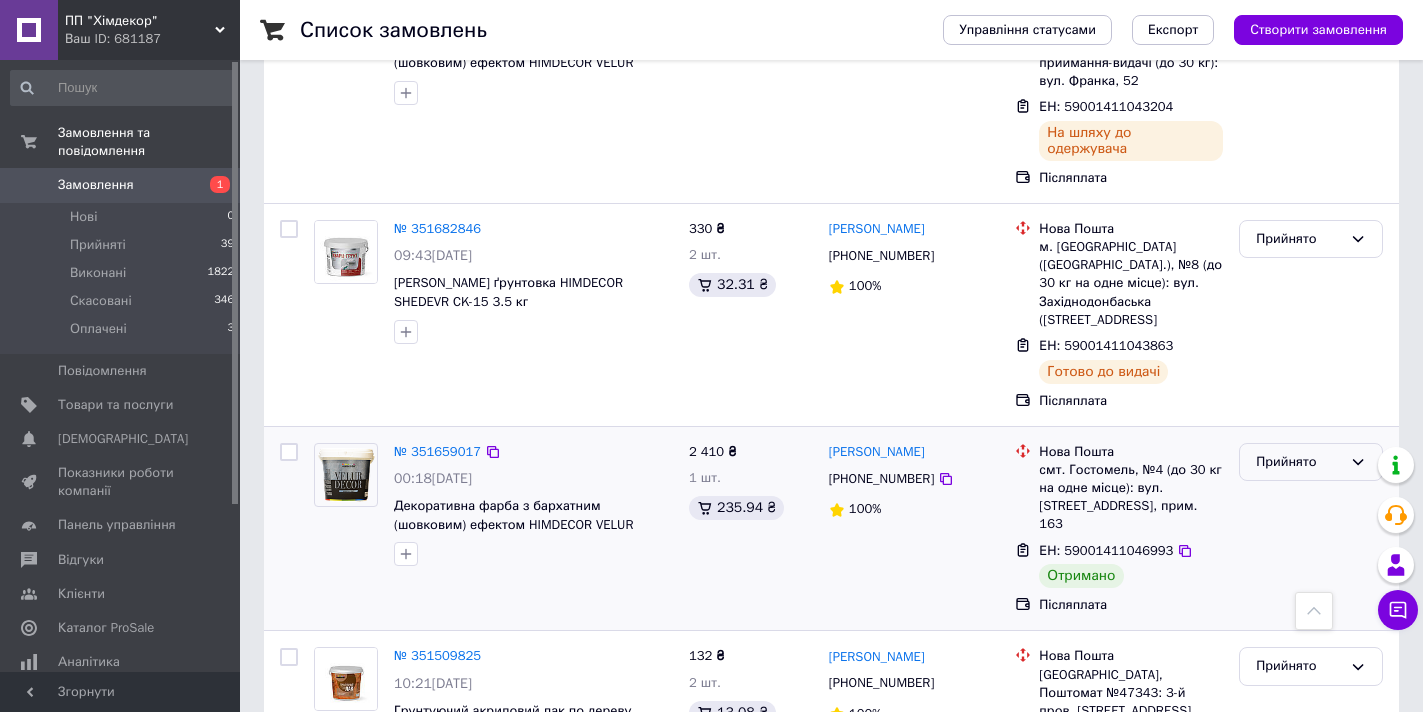 click on "Прийнято" at bounding box center [1299, 462] 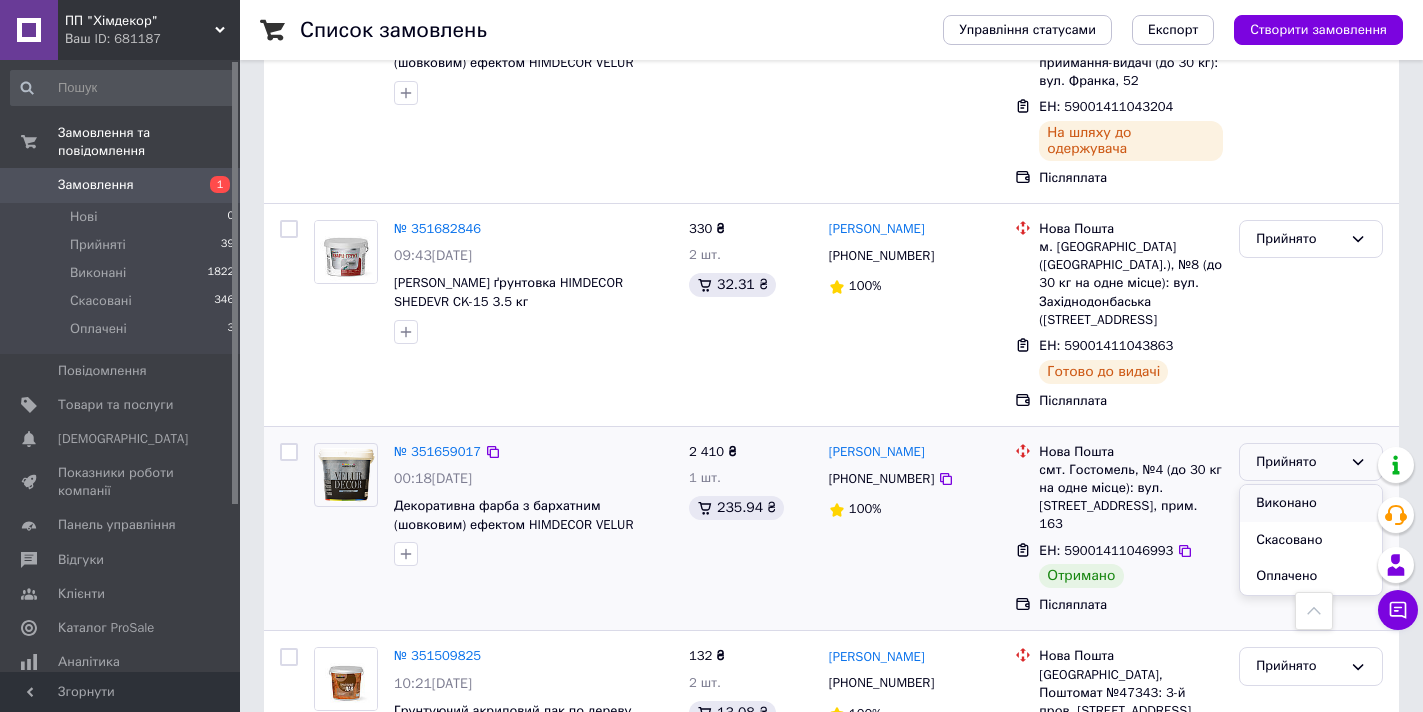 click on "Виконано" at bounding box center [1311, 503] 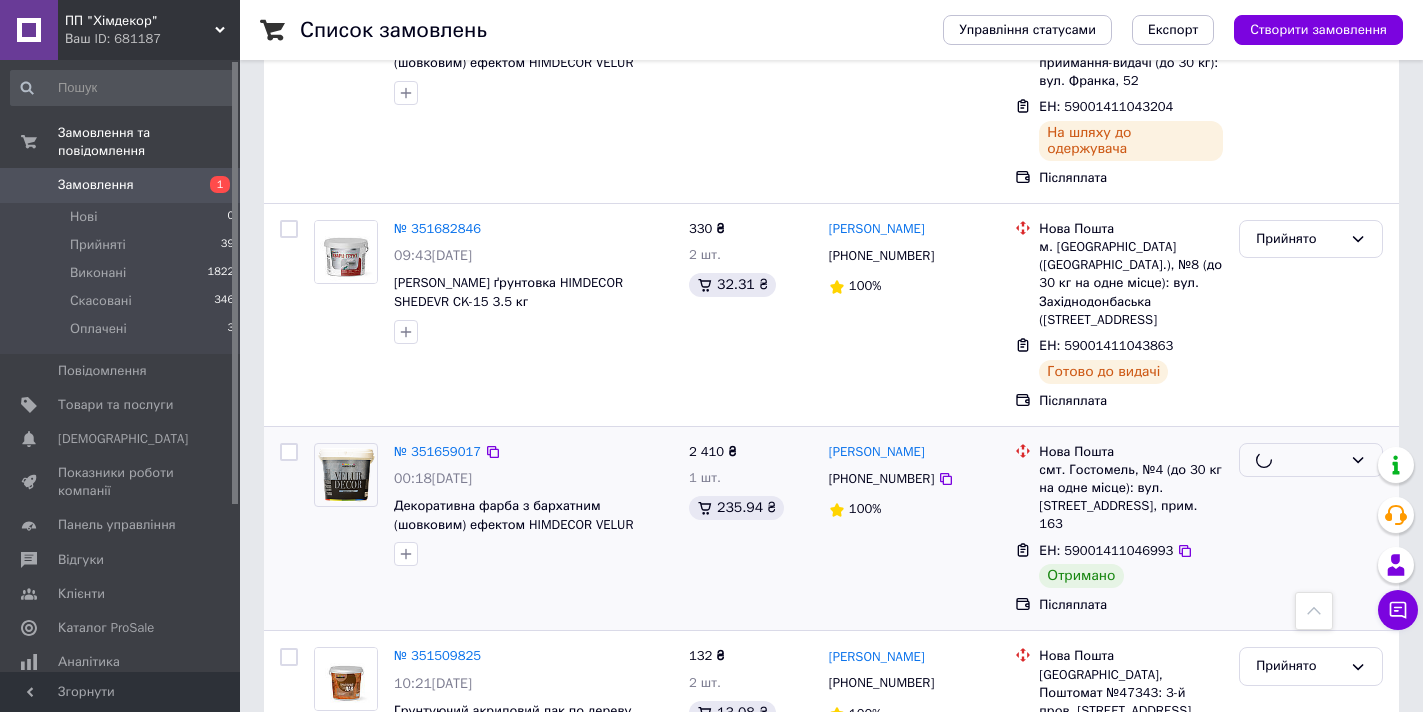 scroll, scrollTop: 1000, scrollLeft: 0, axis: vertical 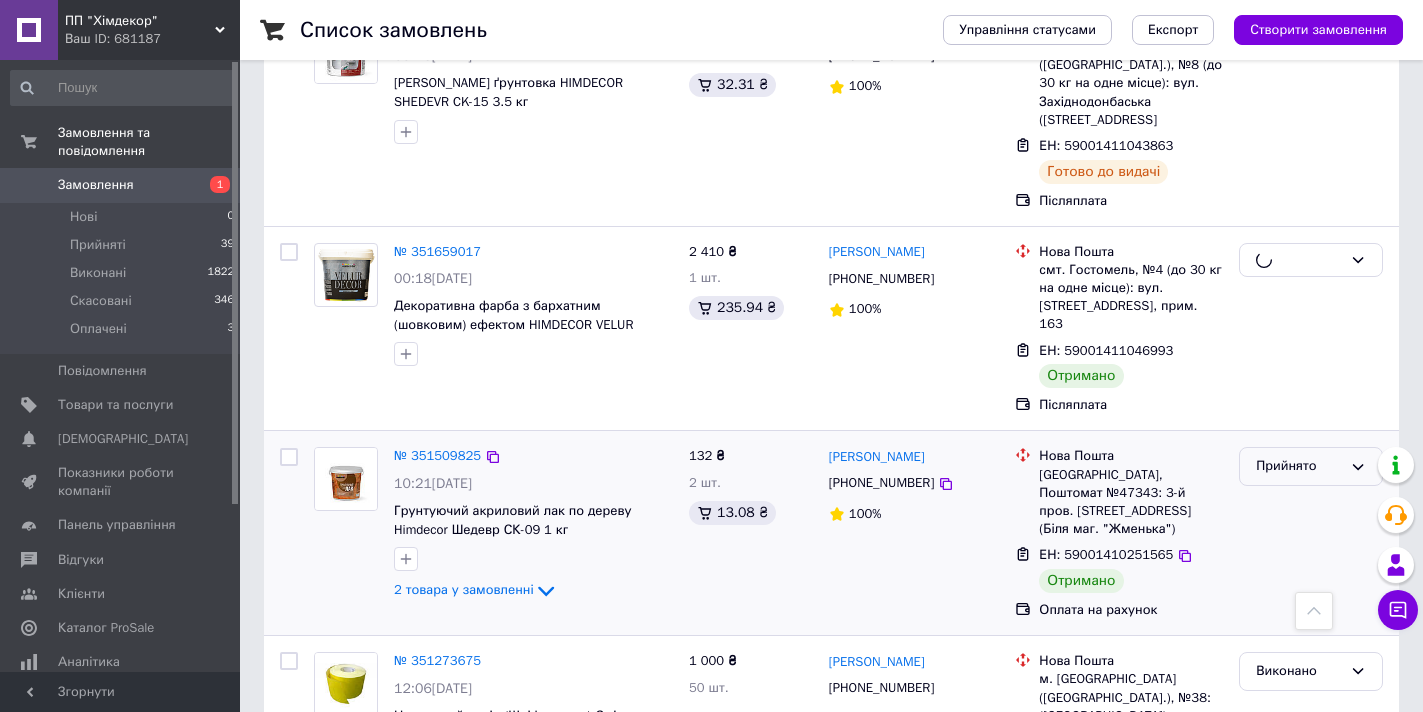 click on "Прийнято" at bounding box center [1299, 466] 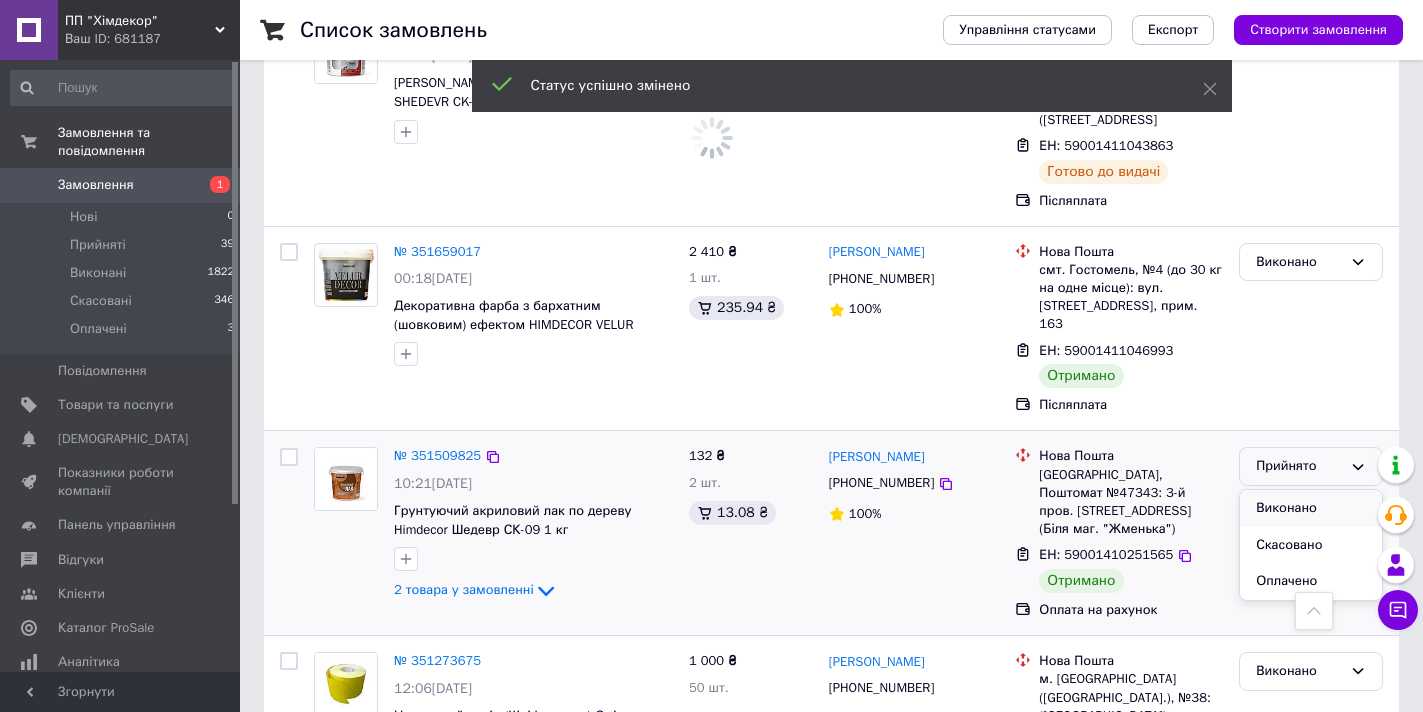click on "Виконано" at bounding box center (1311, 508) 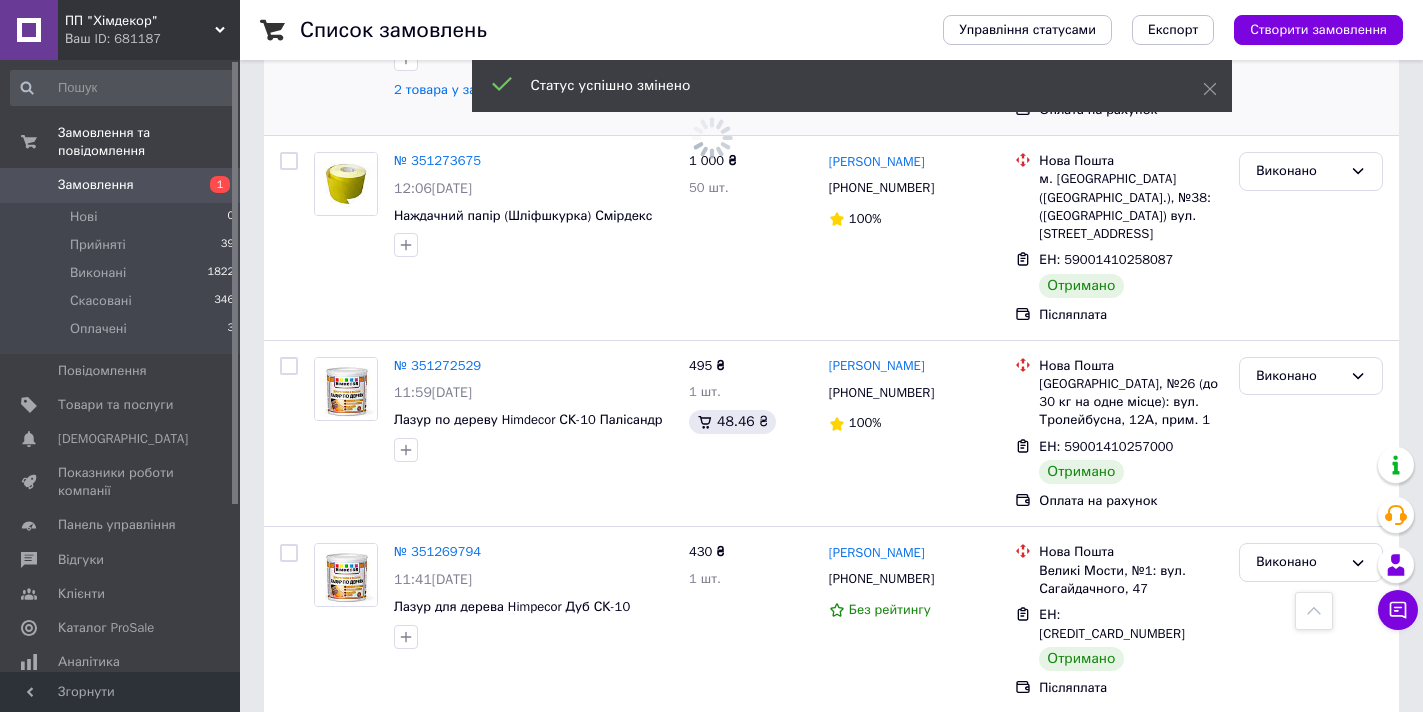 scroll, scrollTop: 1700, scrollLeft: 0, axis: vertical 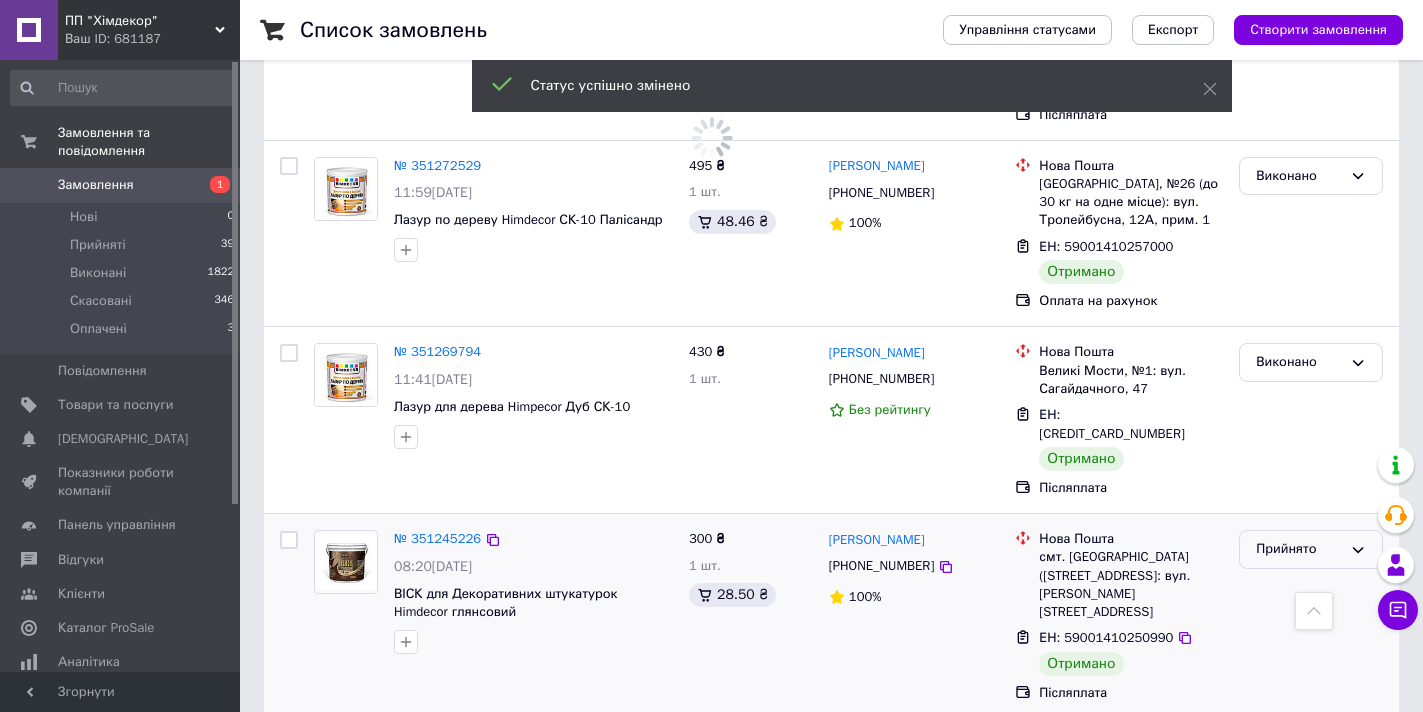 click on "Прийнято" at bounding box center [1299, 549] 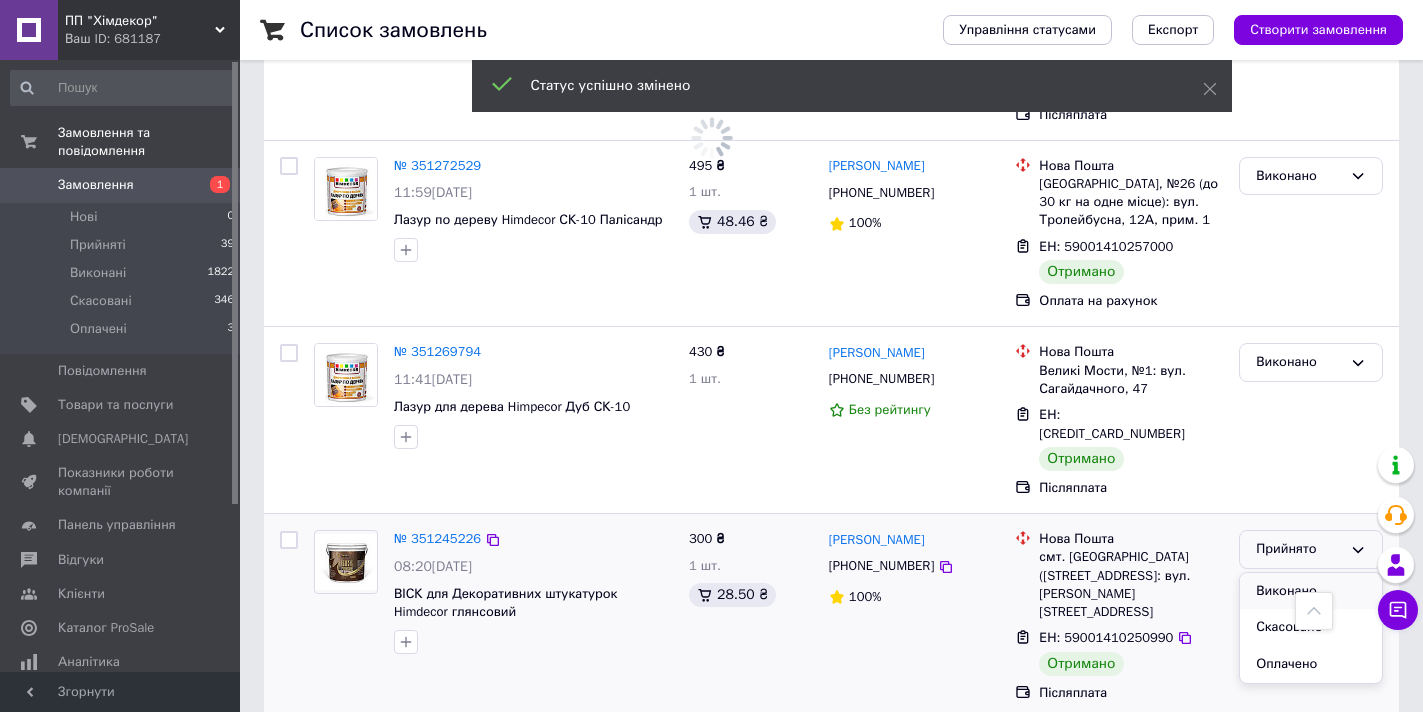 click on "Виконано" at bounding box center (1311, 591) 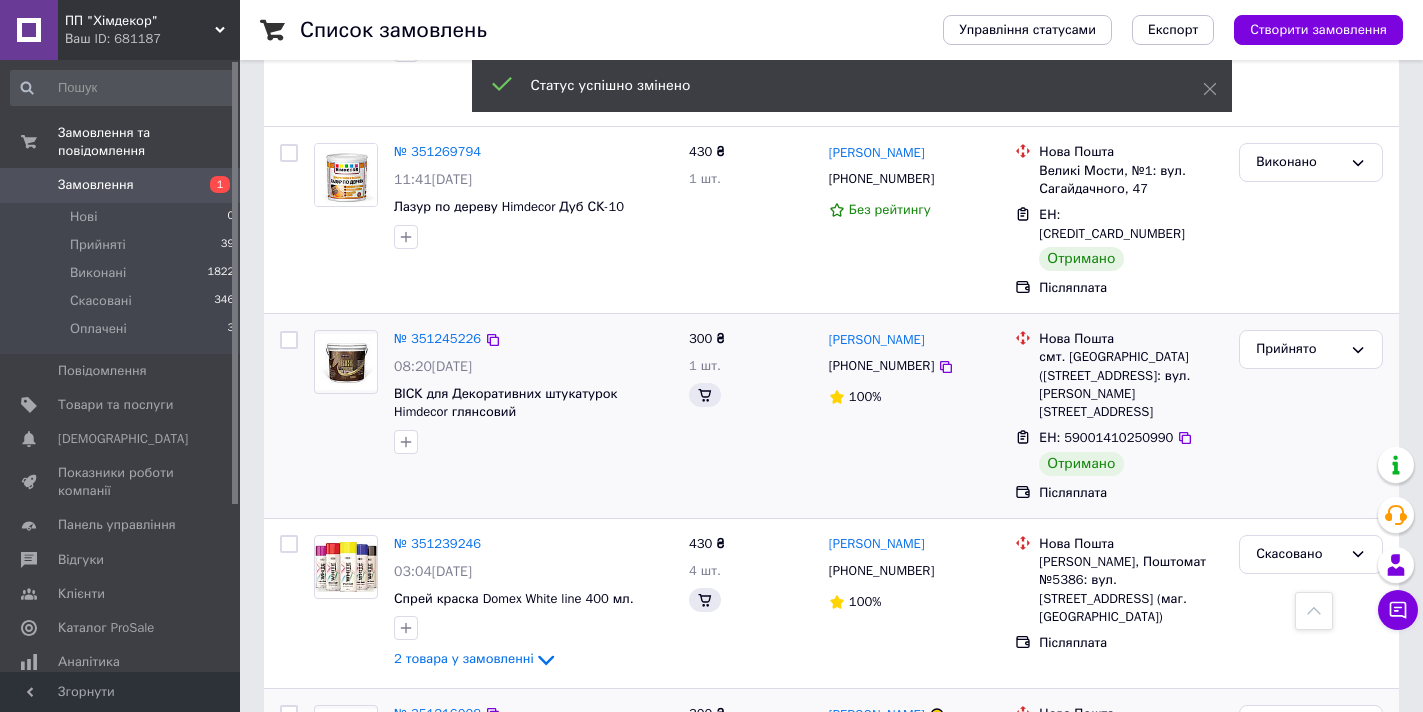 scroll, scrollTop: 2200, scrollLeft: 0, axis: vertical 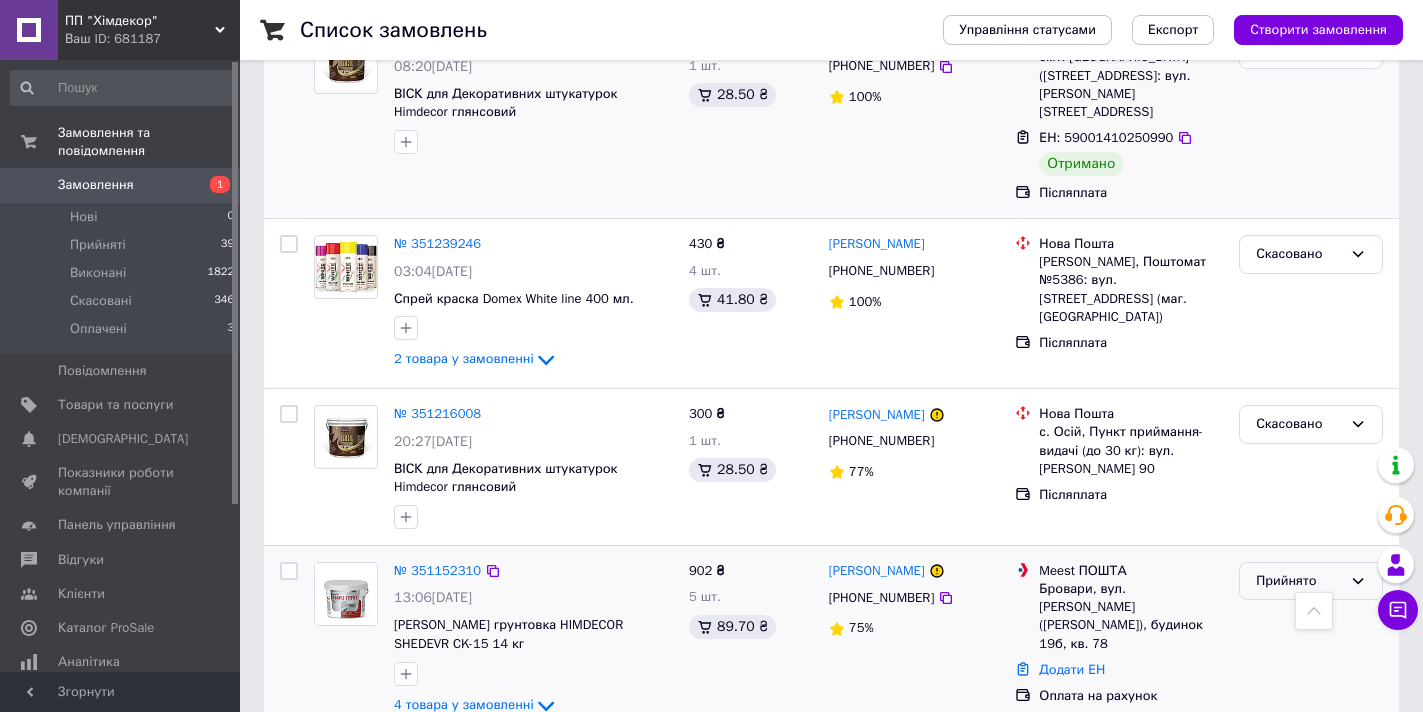 click on "Прийнято" at bounding box center (1299, 581) 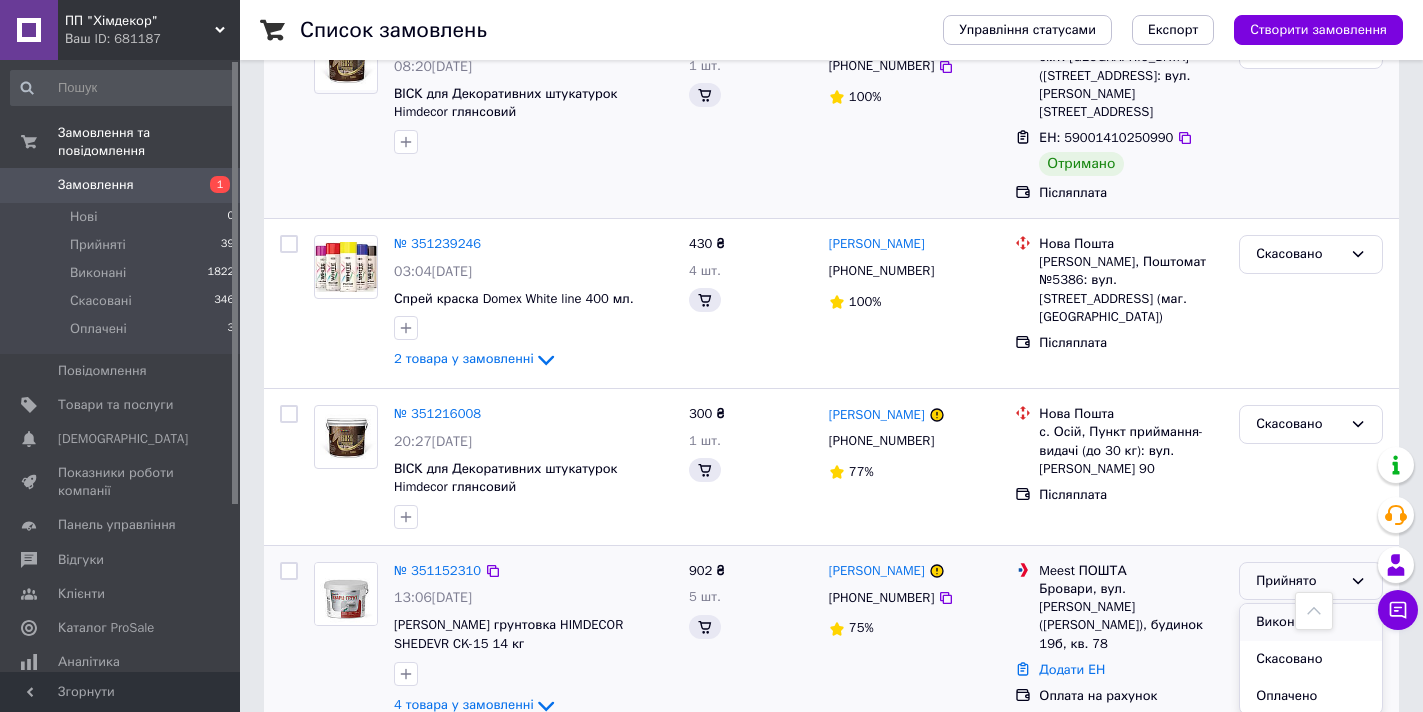click on "Виконано" at bounding box center [1311, 622] 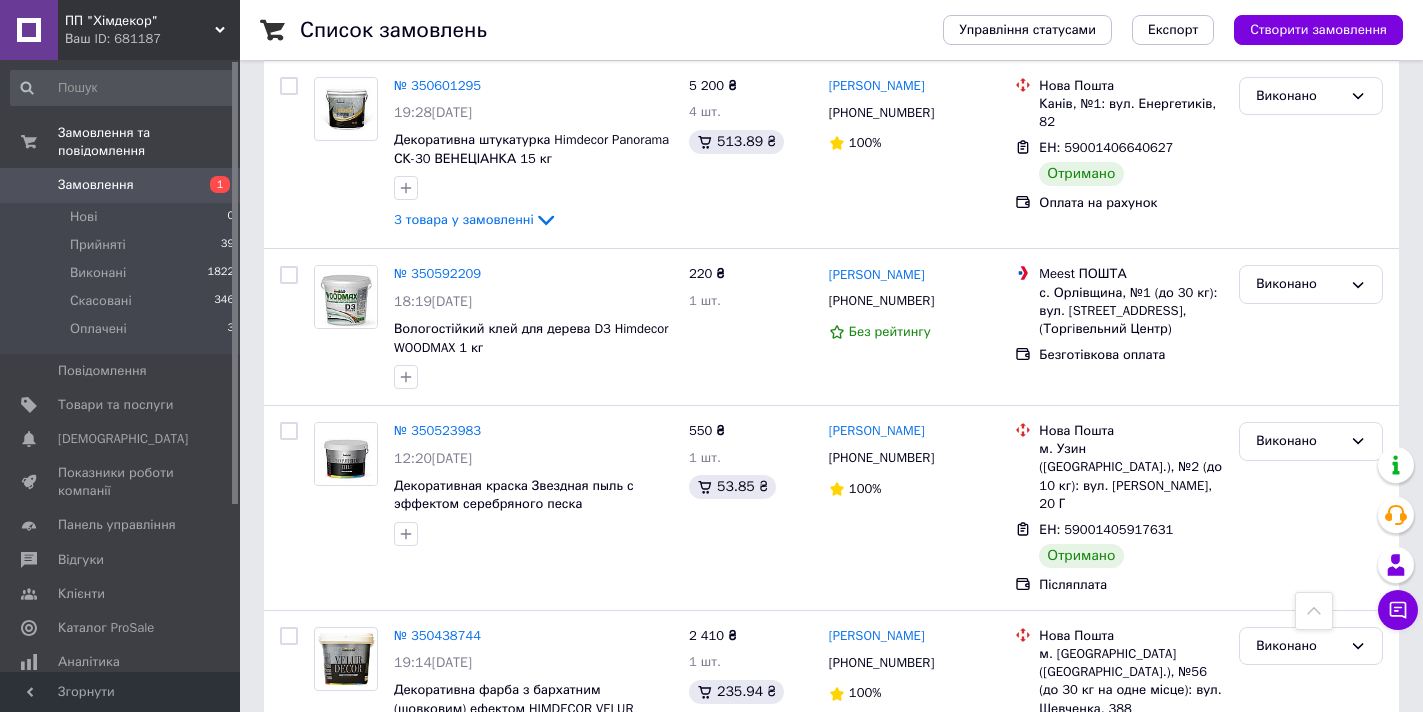 scroll, scrollTop: 4200, scrollLeft: 0, axis: vertical 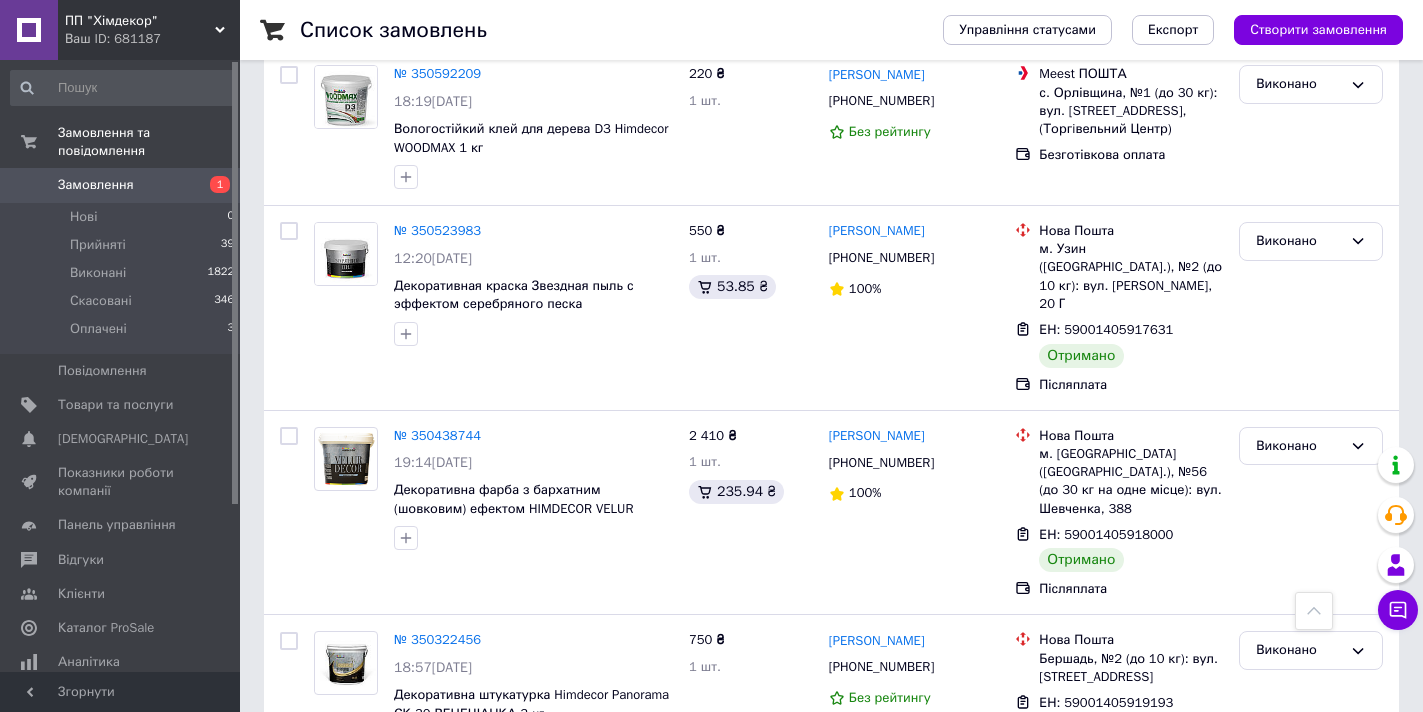click on "Прийнято" at bounding box center [1299, 819] 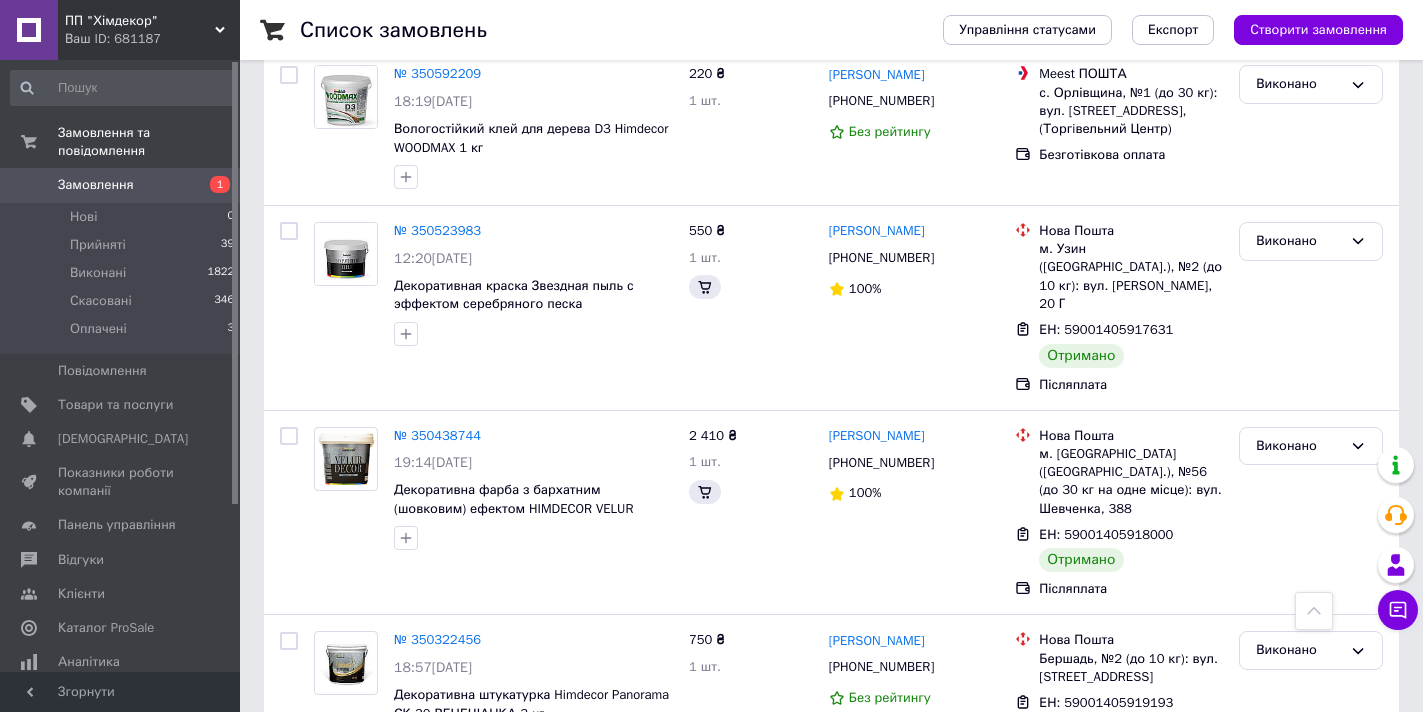 scroll, scrollTop: 4300, scrollLeft: 0, axis: vertical 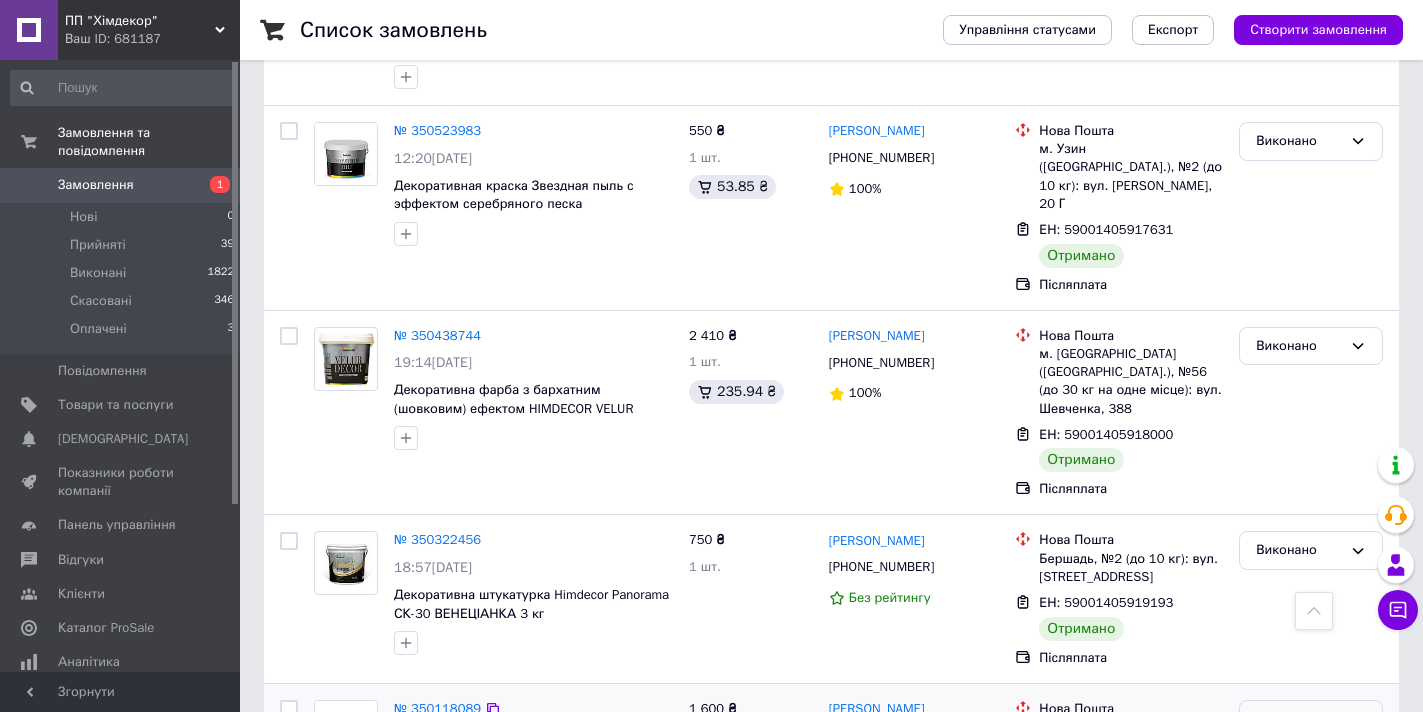 click on "[PERSON_NAME]" at bounding box center (877, 709) 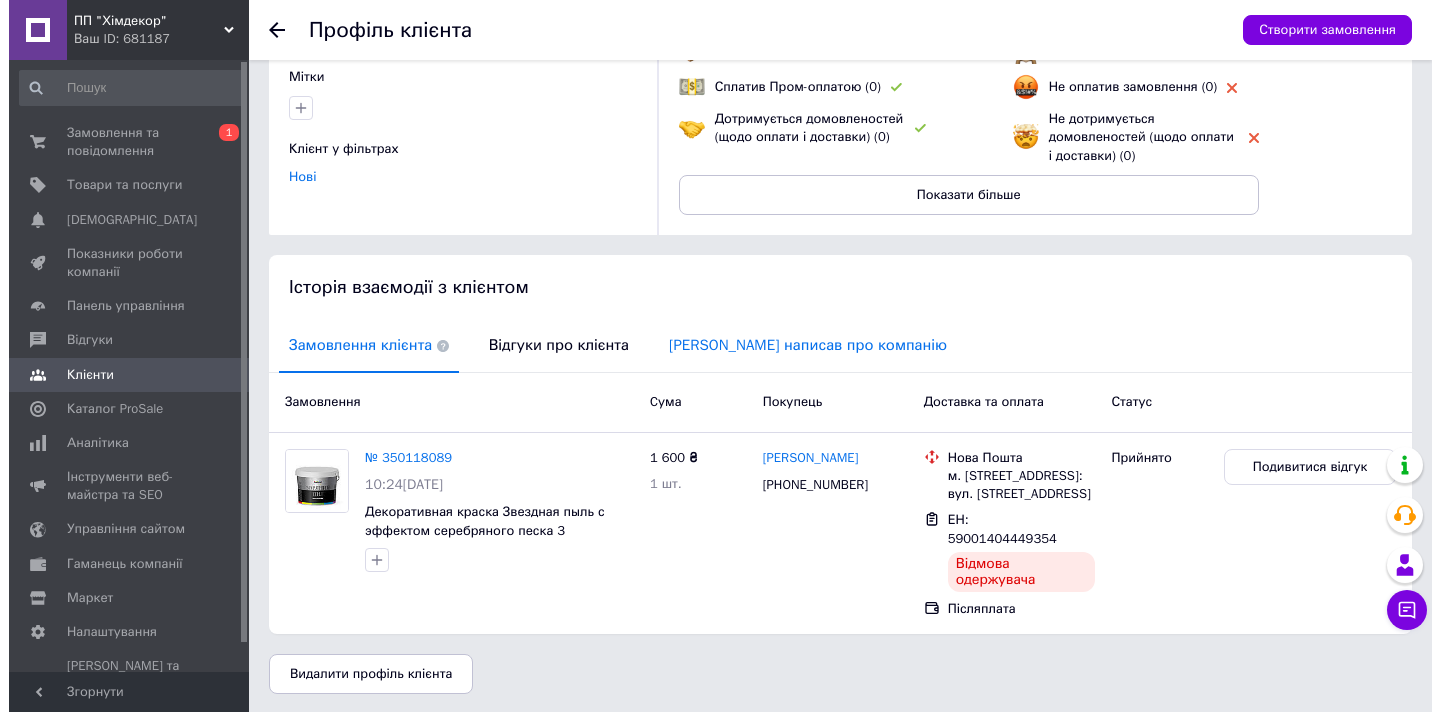 scroll, scrollTop: 202, scrollLeft: 0, axis: vertical 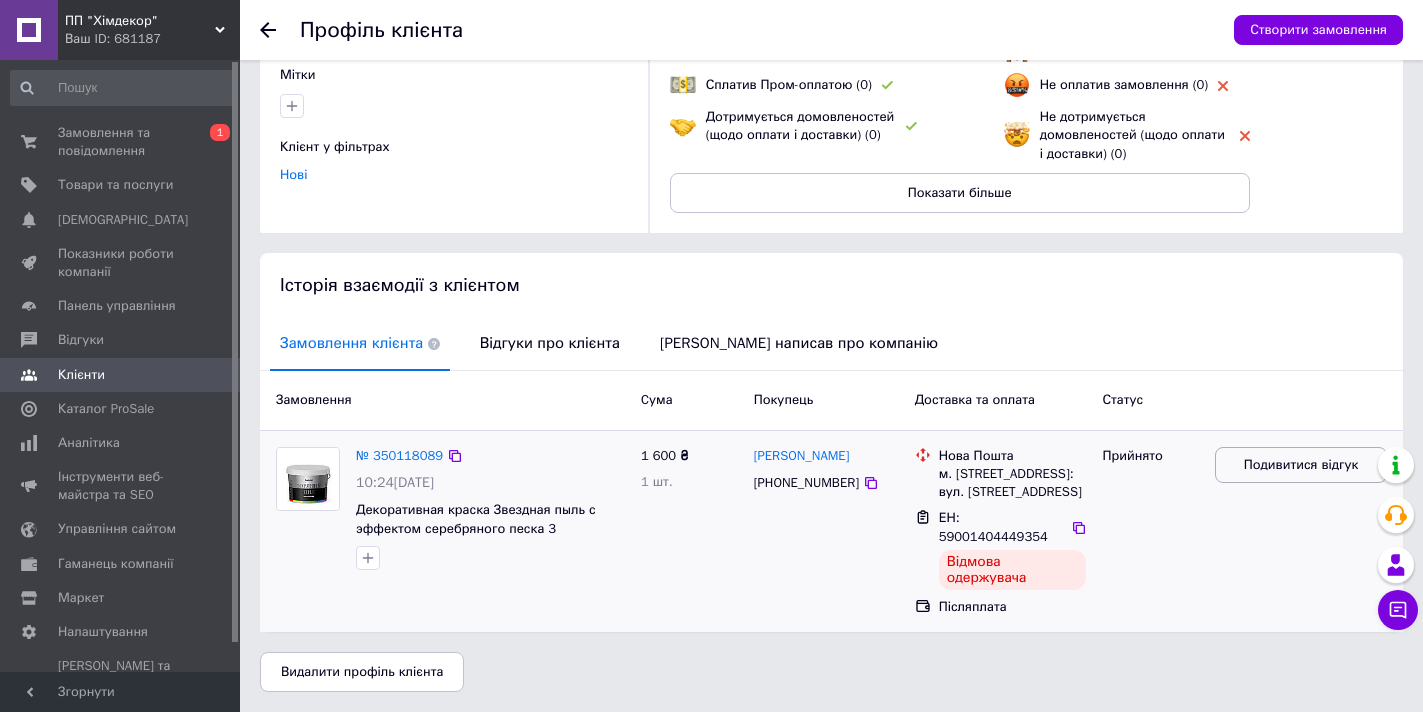 click on "Подивитися відгук" at bounding box center [1301, 465] 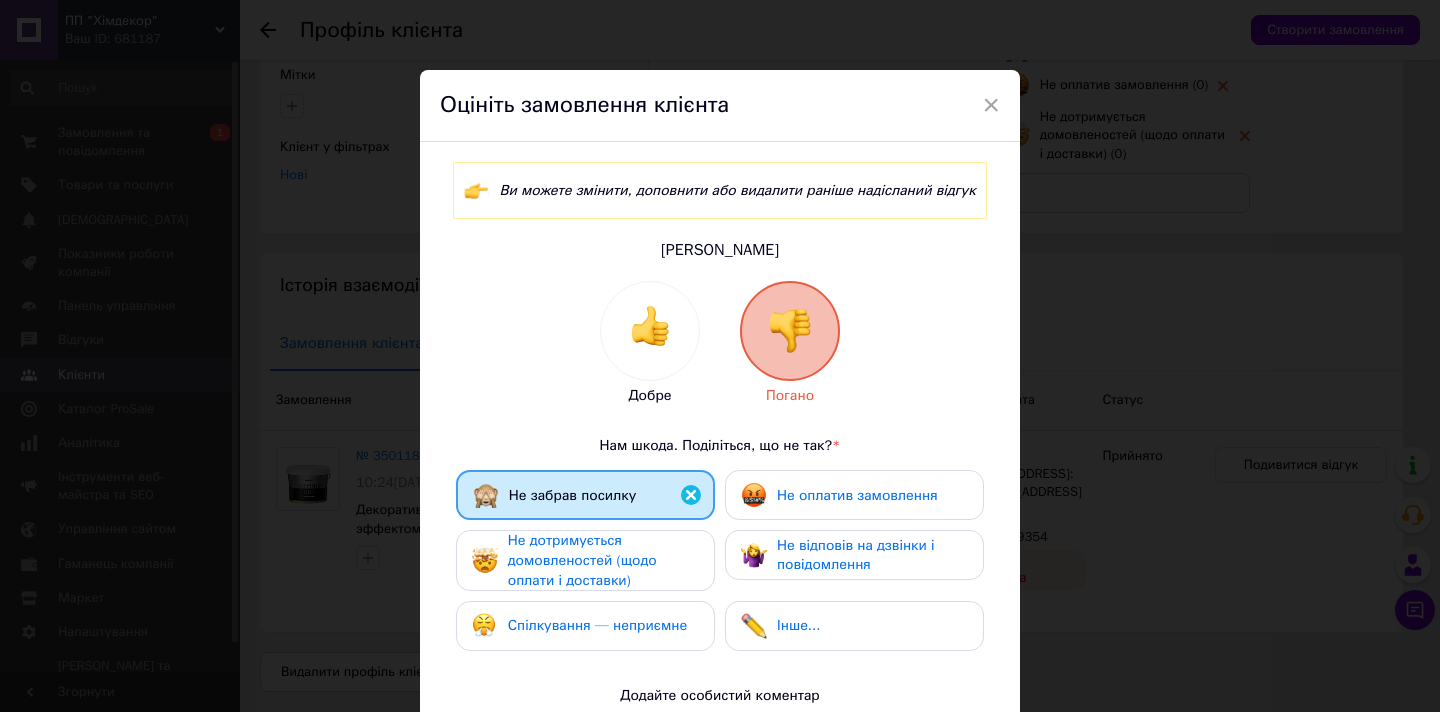 click on "Не дотримується домовленостей (щодо оплати і доставки)" at bounding box center (582, 560) 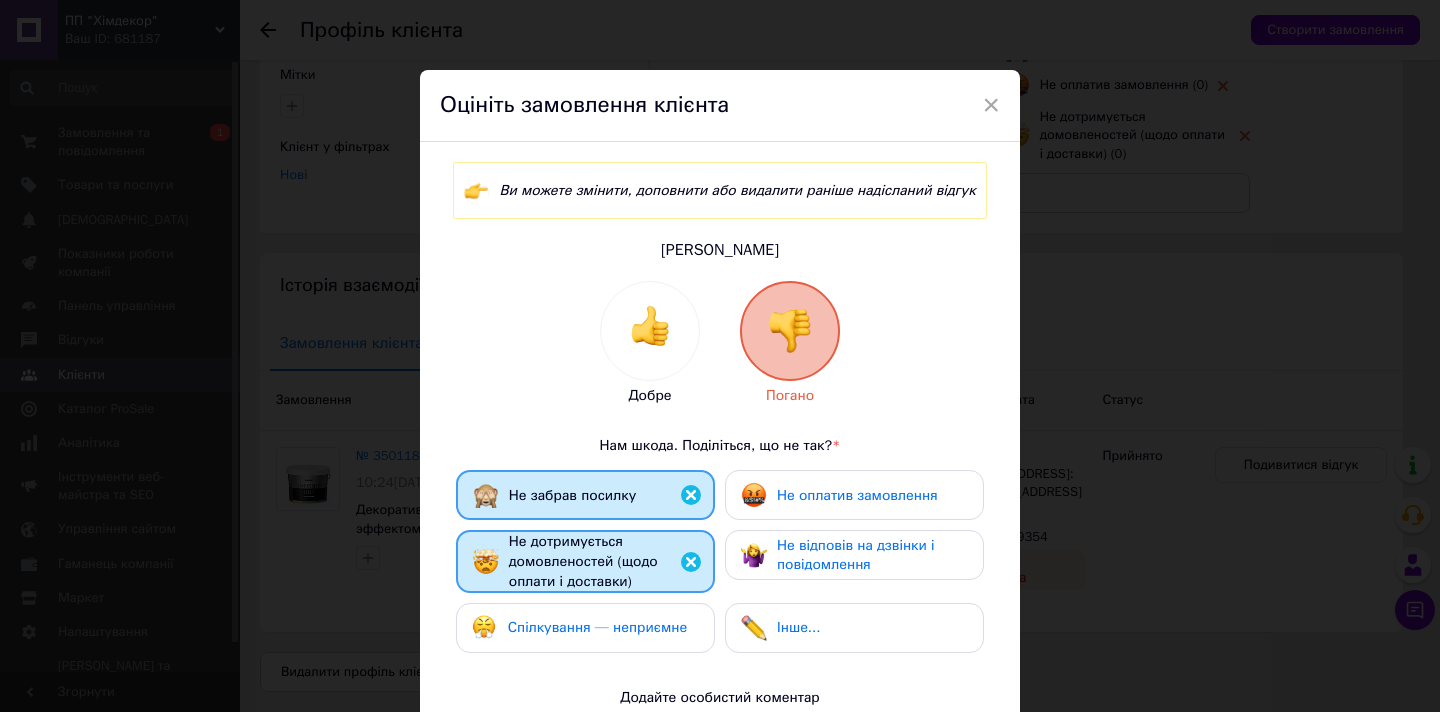 scroll, scrollTop: 300, scrollLeft: 0, axis: vertical 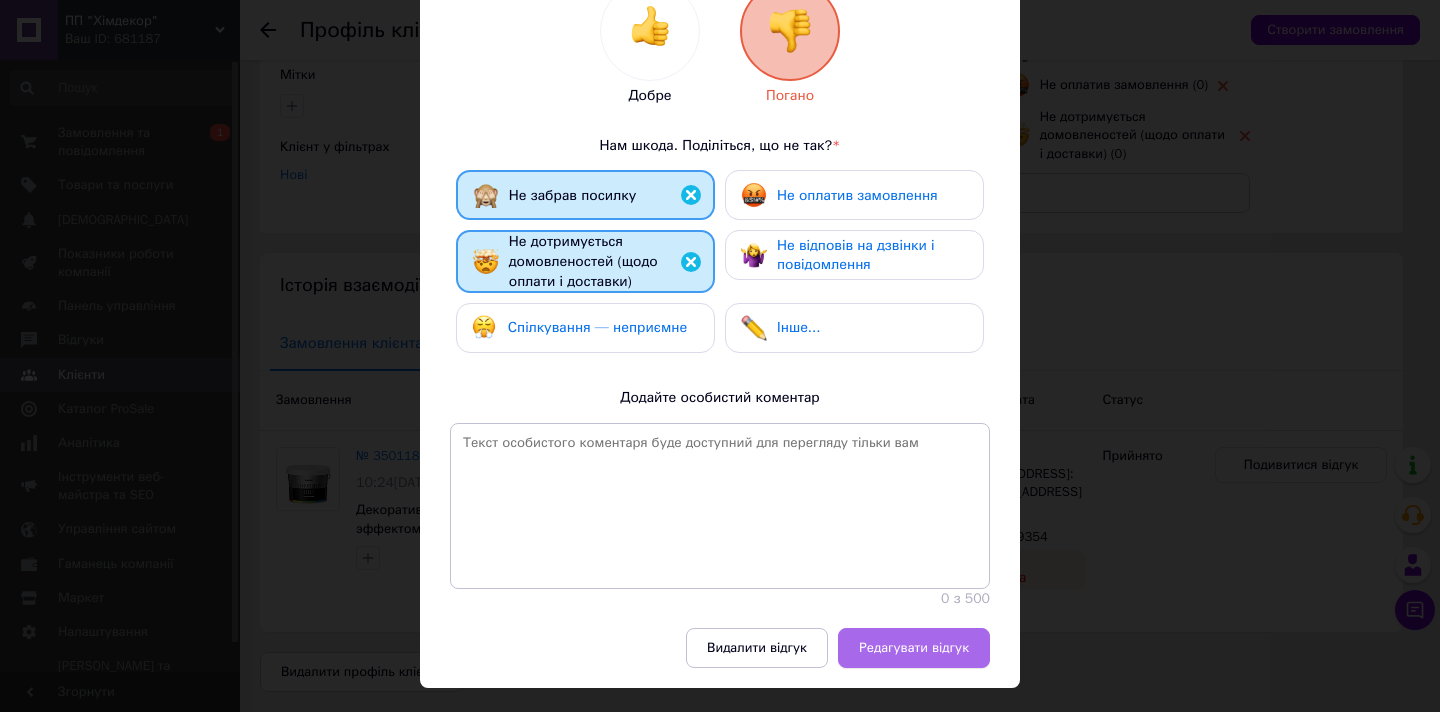 click on "Редагувати відгук" at bounding box center (914, 648) 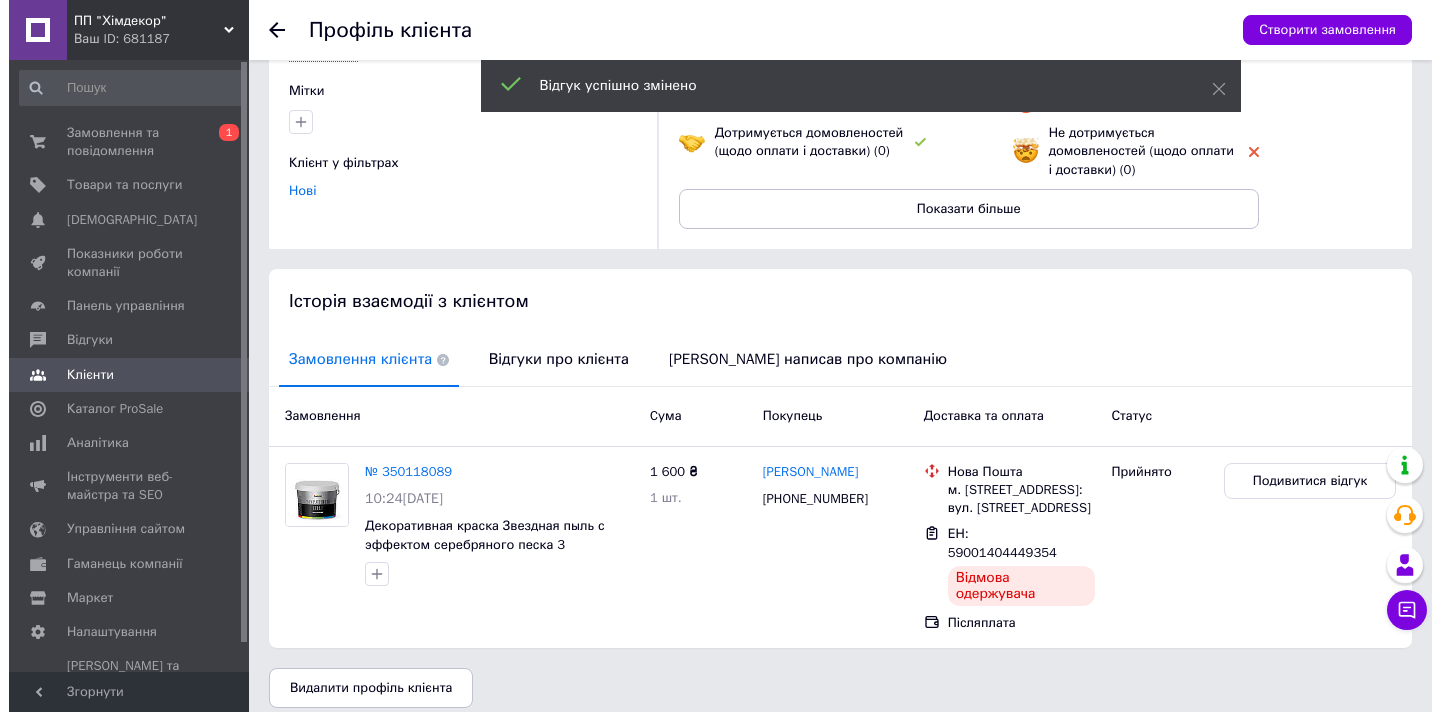scroll, scrollTop: 0, scrollLeft: 0, axis: both 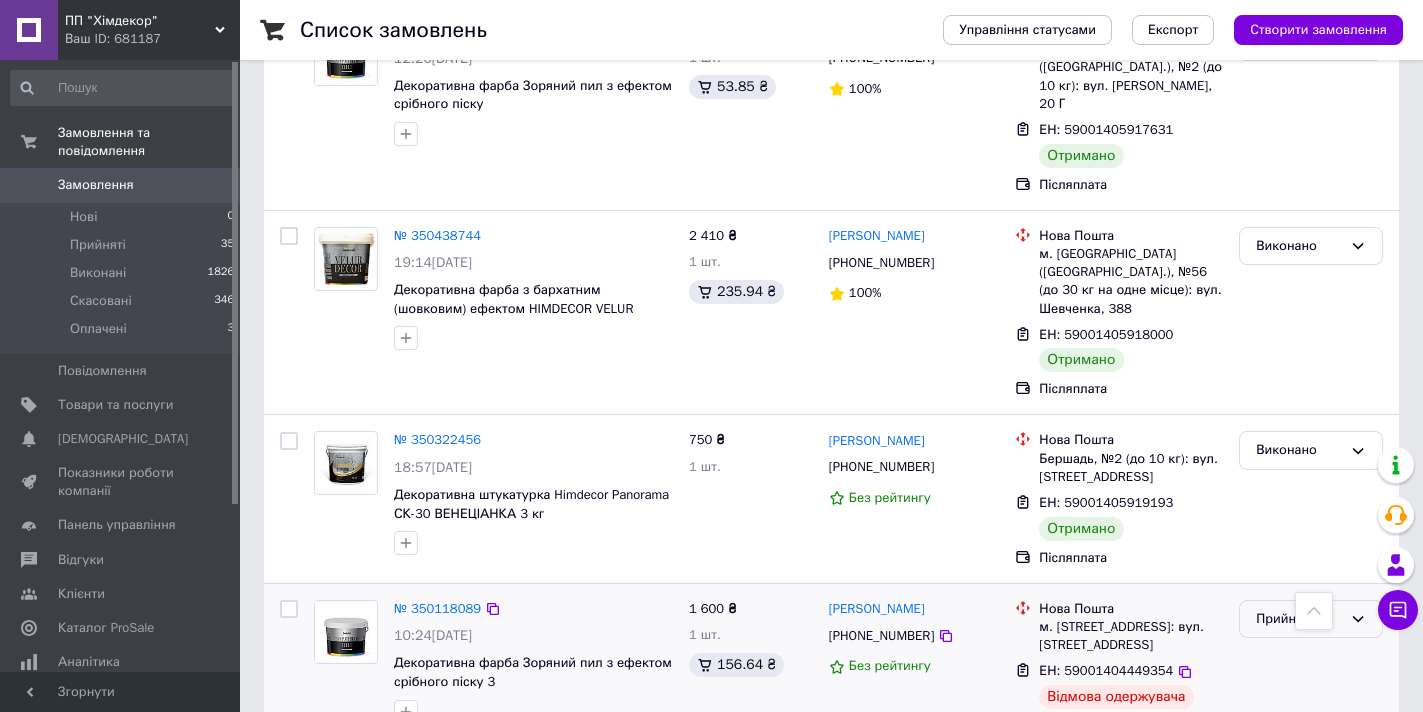 click on "Прийнято" at bounding box center (1299, 619) 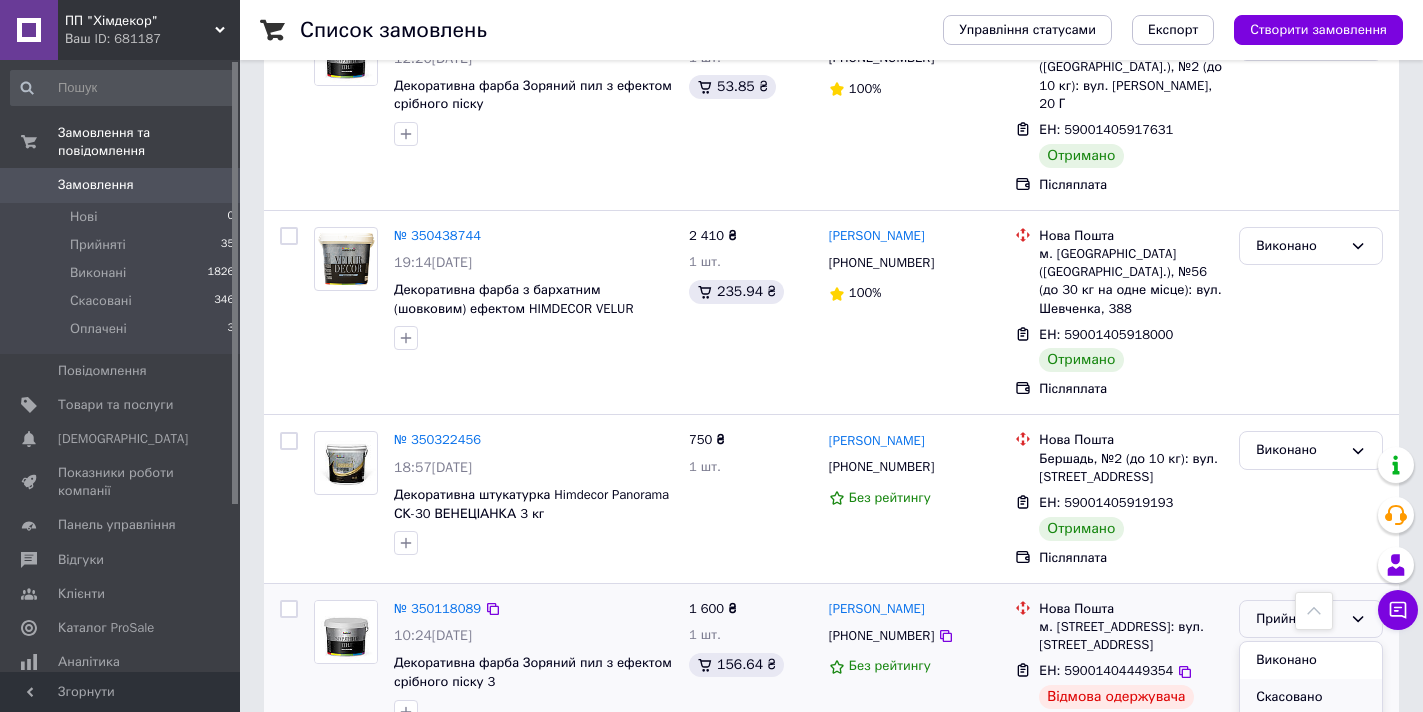 click on "Скасовано" at bounding box center [1311, 697] 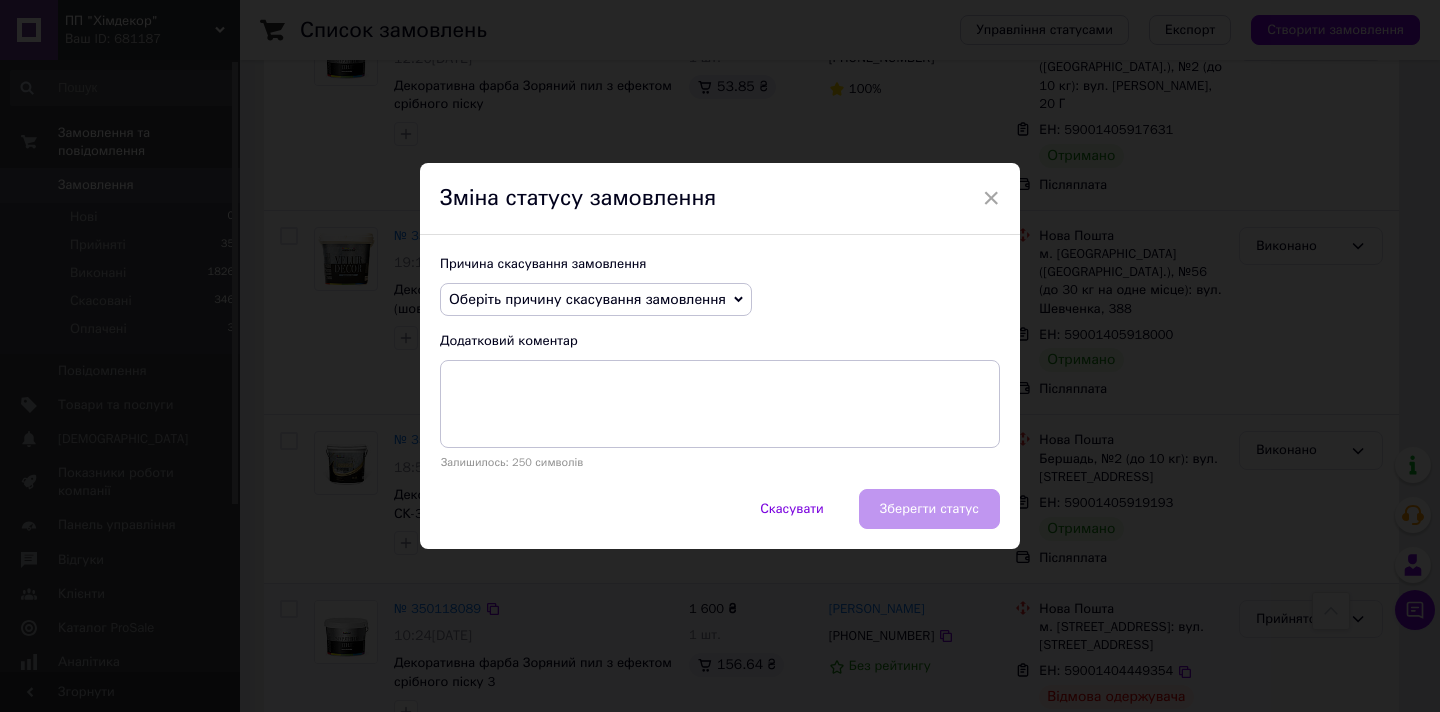 click on "Оберіть причину скасування замовлення" at bounding box center (596, 300) 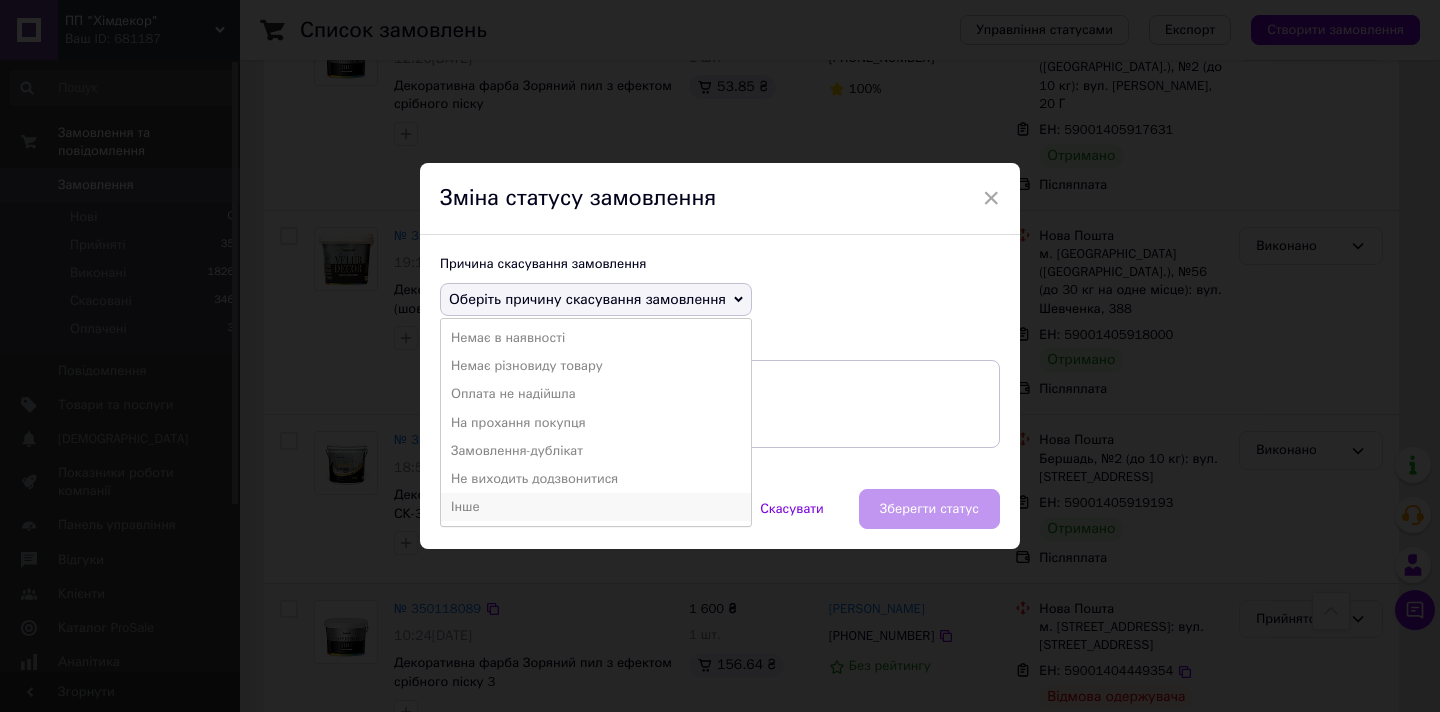 click on "Інше" at bounding box center (596, 507) 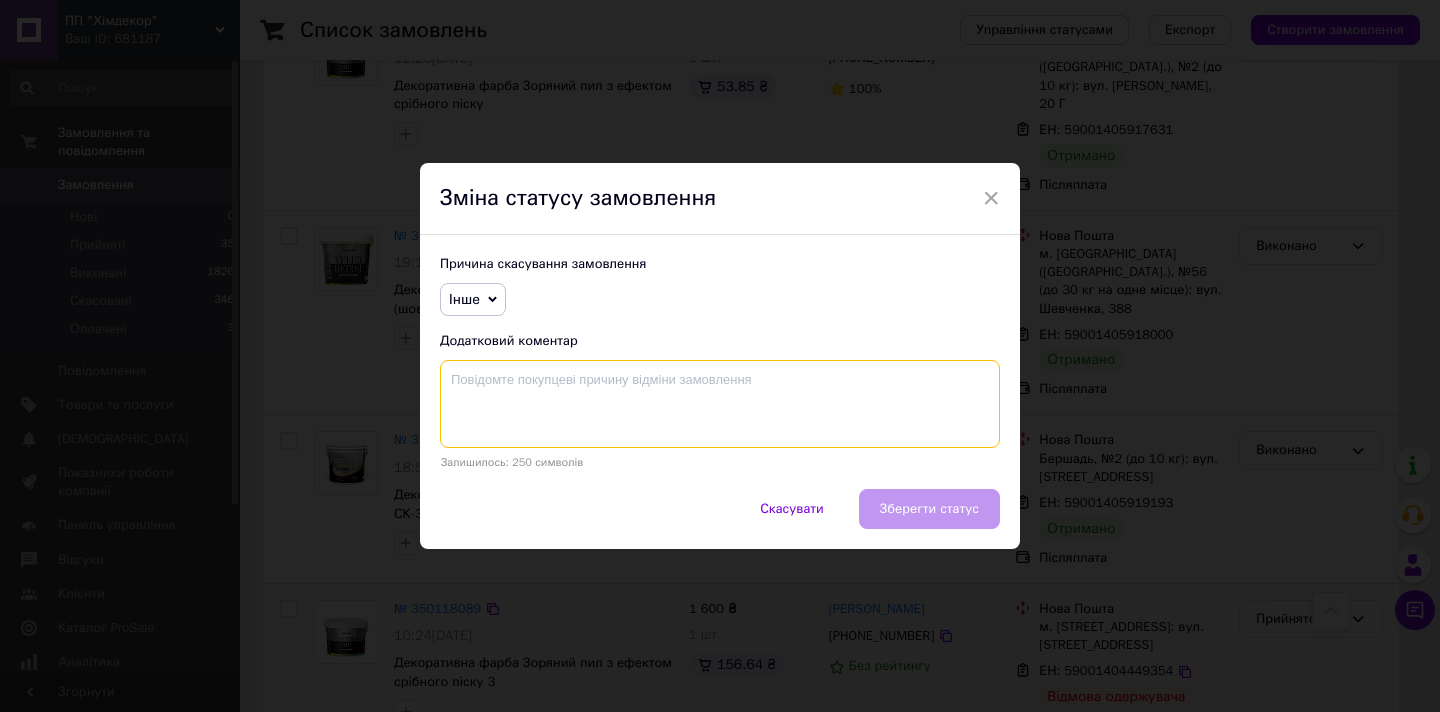 click at bounding box center [720, 404] 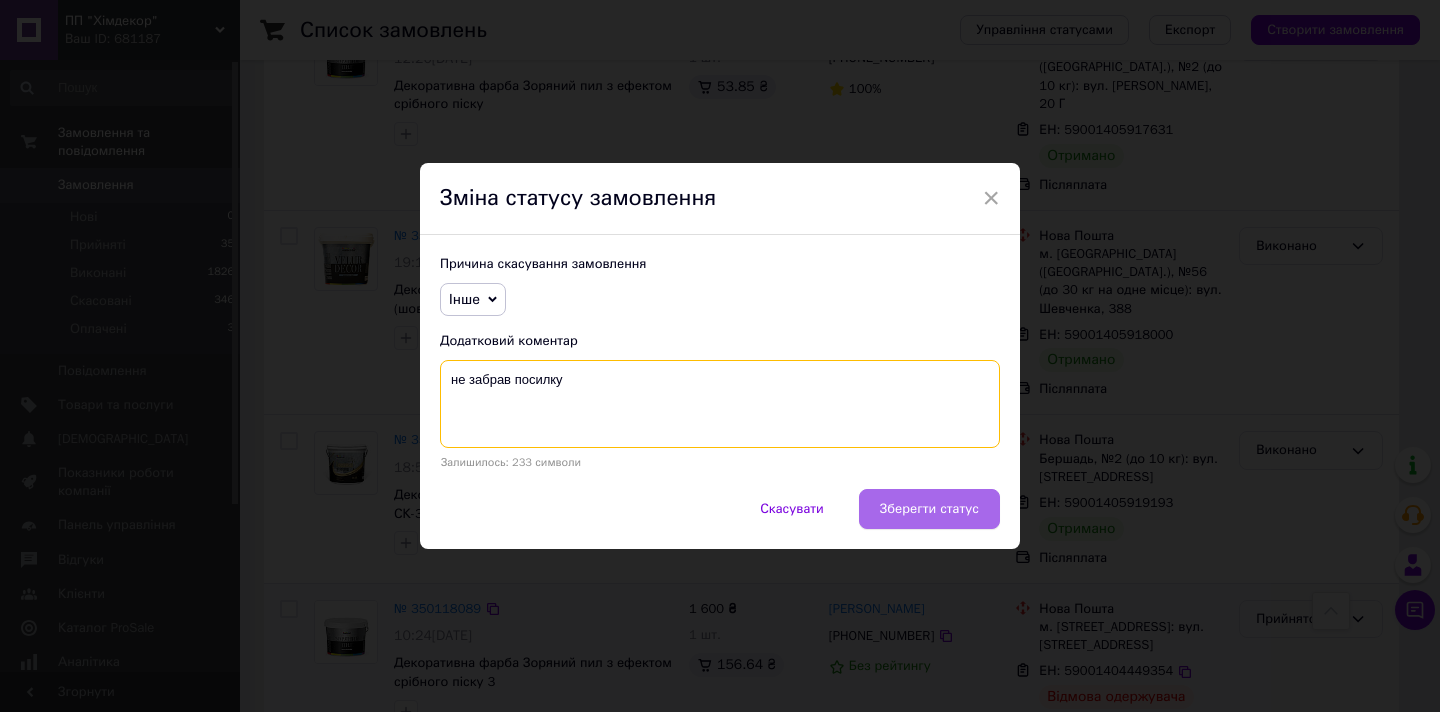 type on "не забрав посилку" 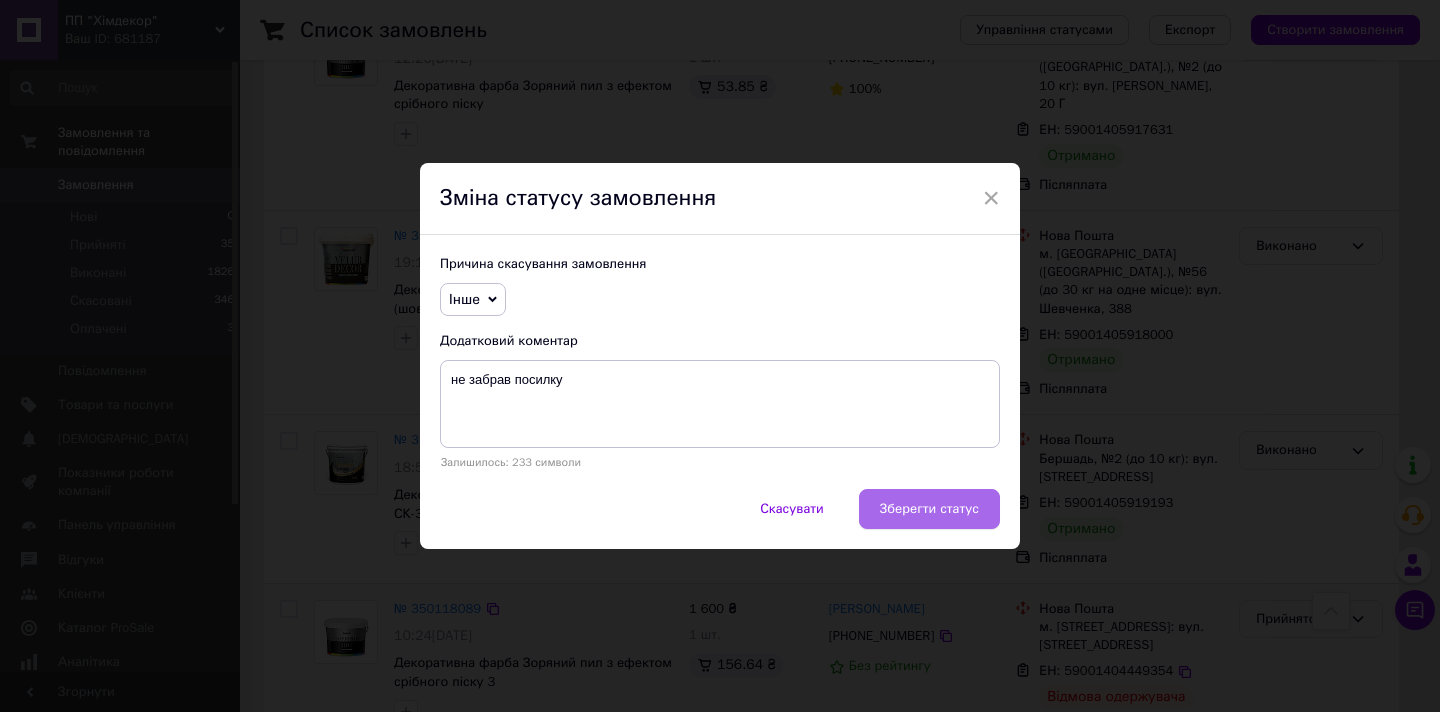 click on "Зберегти статус" at bounding box center [929, 509] 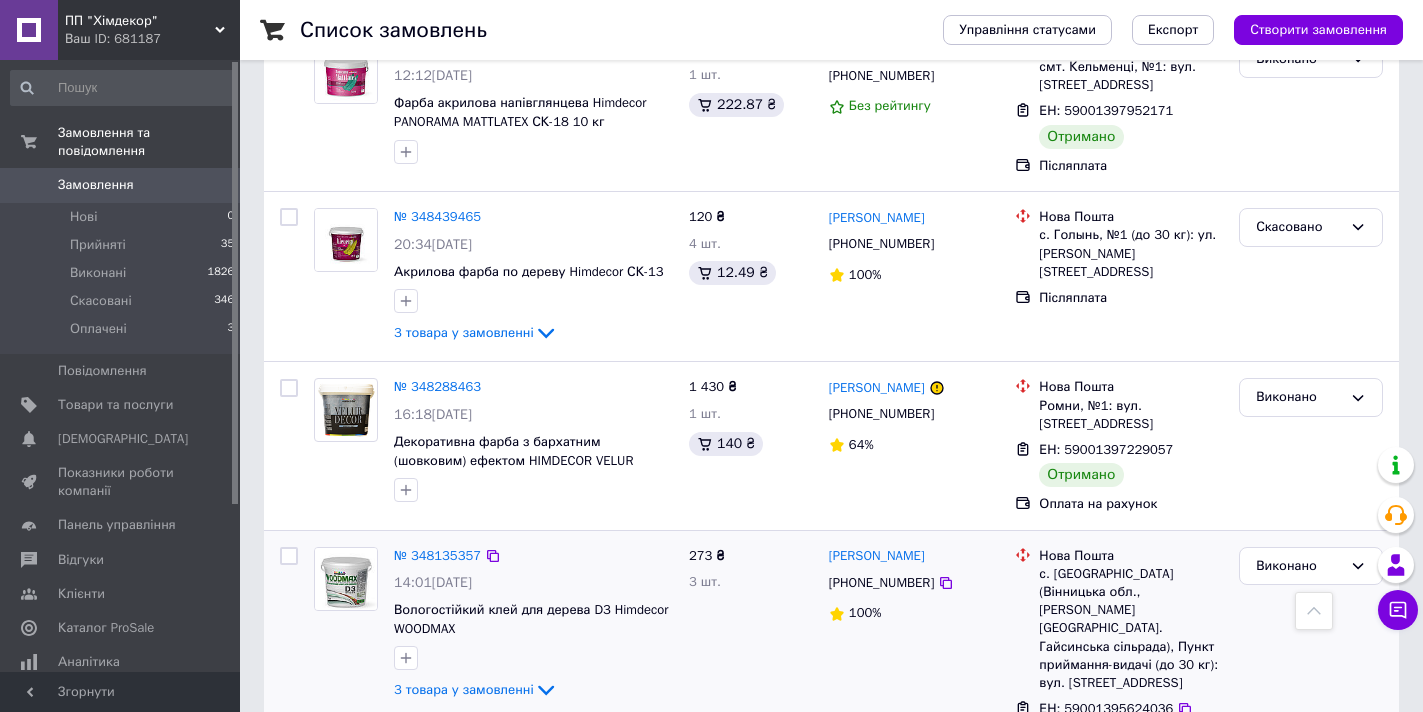 scroll, scrollTop: 7100, scrollLeft: 0, axis: vertical 